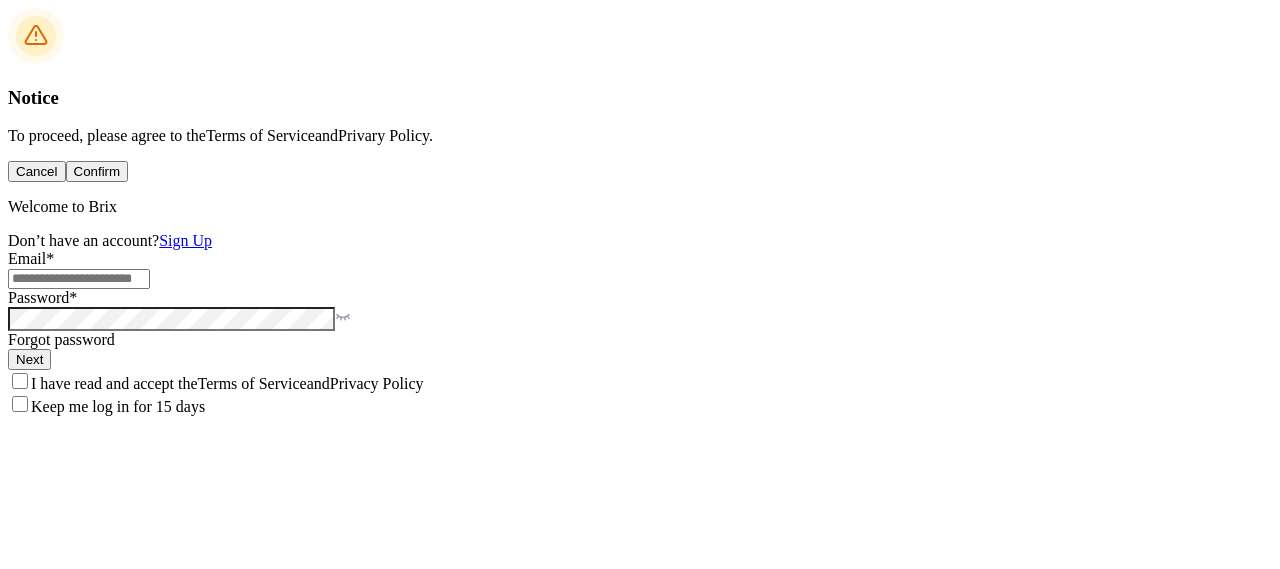 scroll, scrollTop: 0, scrollLeft: 0, axis: both 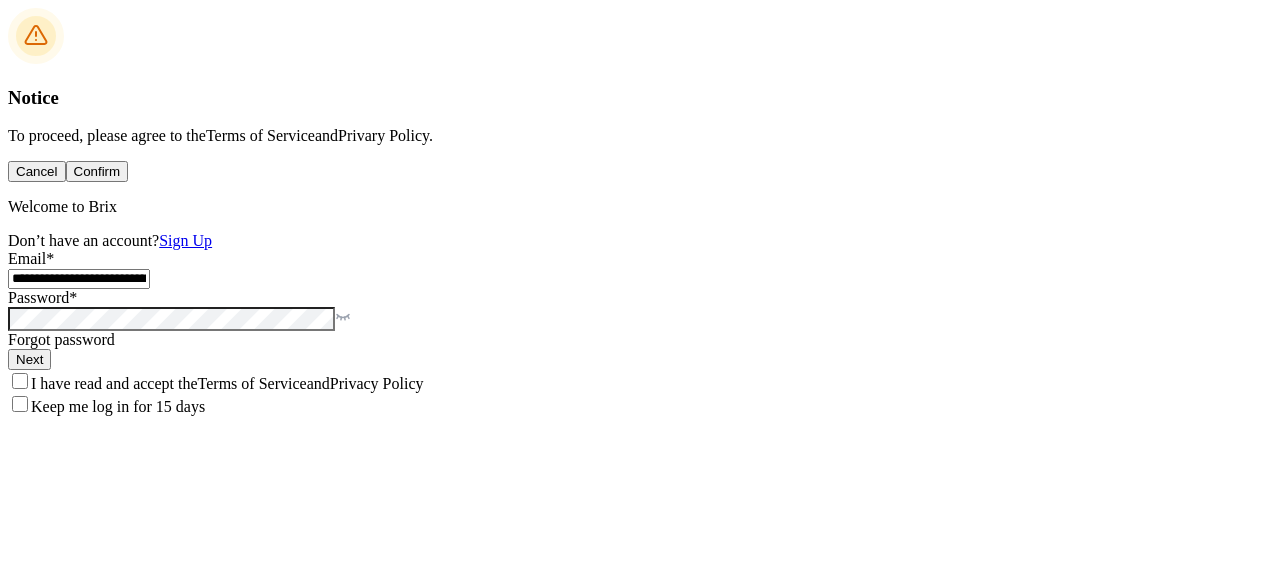 type on "**********" 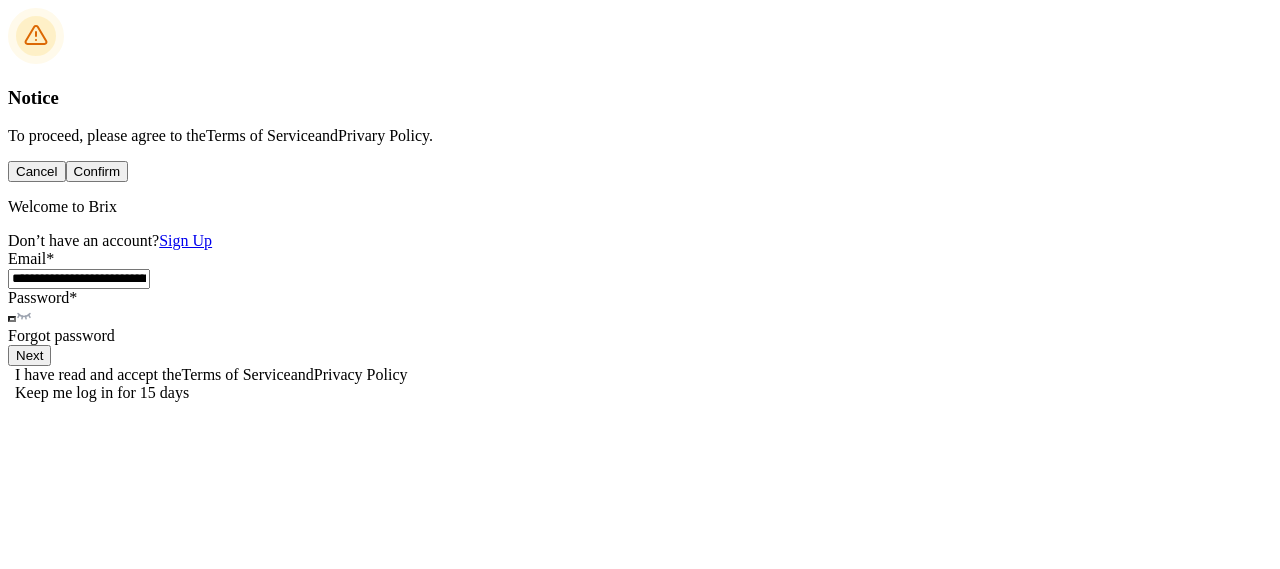 click on "uttumkhandoker   , Enterprise Founder" at bounding box center (640, 4470) 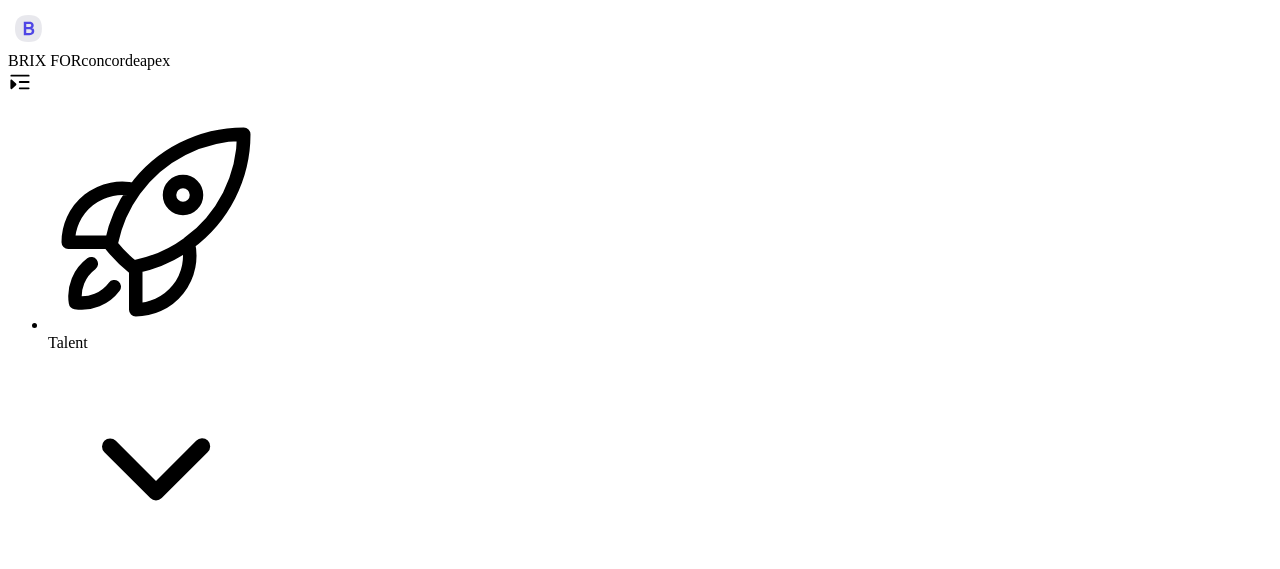 scroll, scrollTop: 0, scrollLeft: 0, axis: both 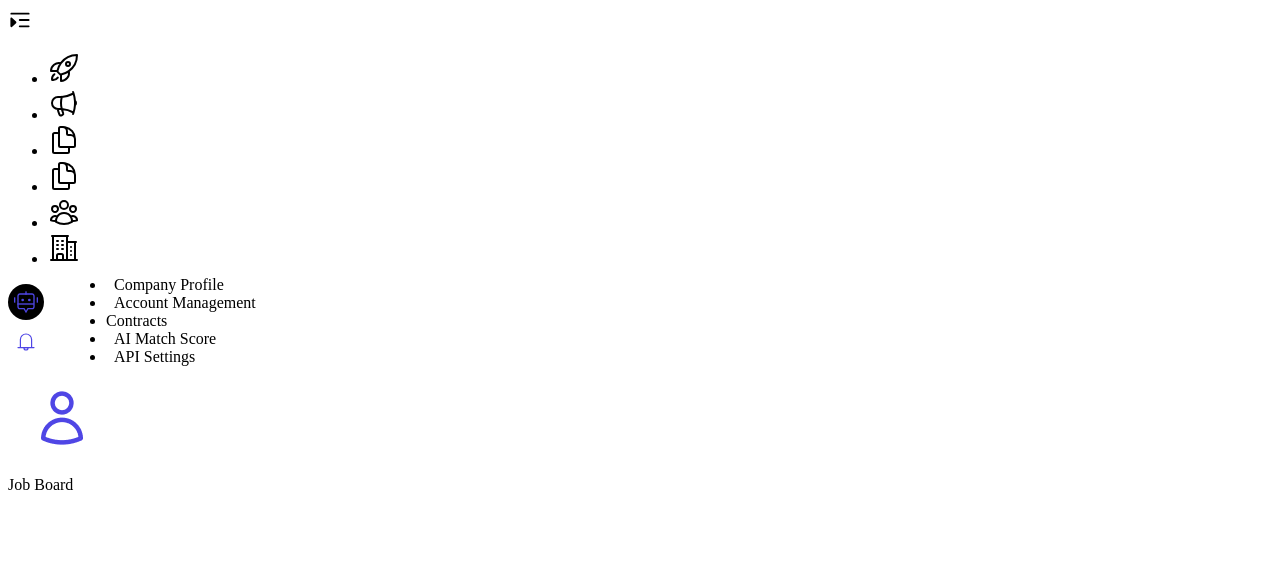 click on "API Settings" at bounding box center [169, 284] 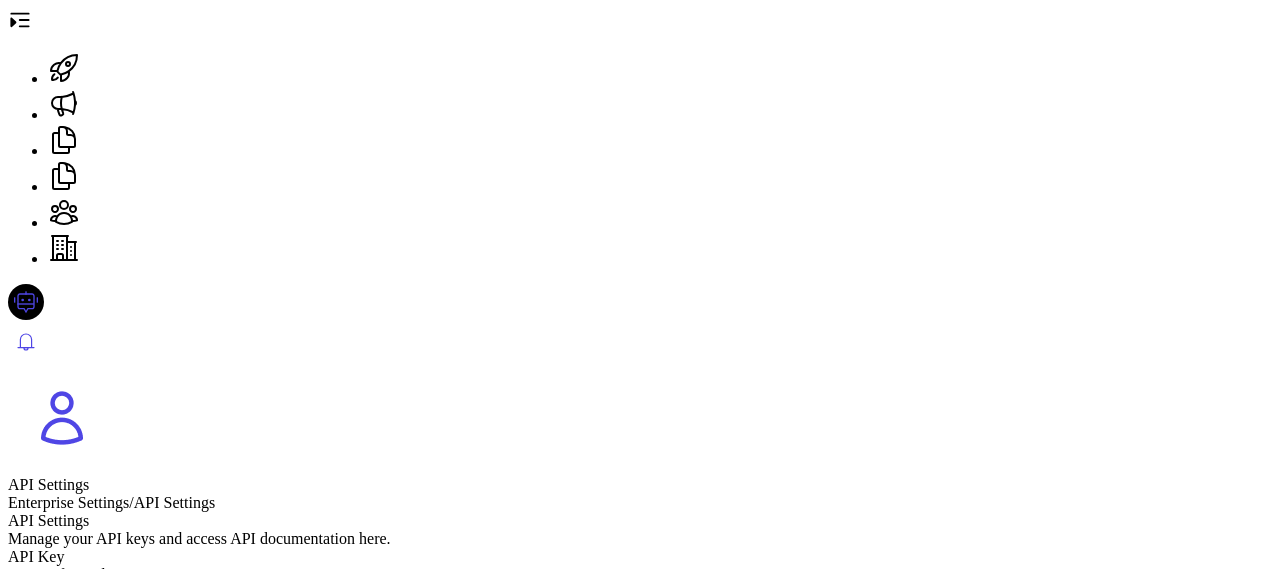 scroll, scrollTop: 322, scrollLeft: 0, axis: vertical 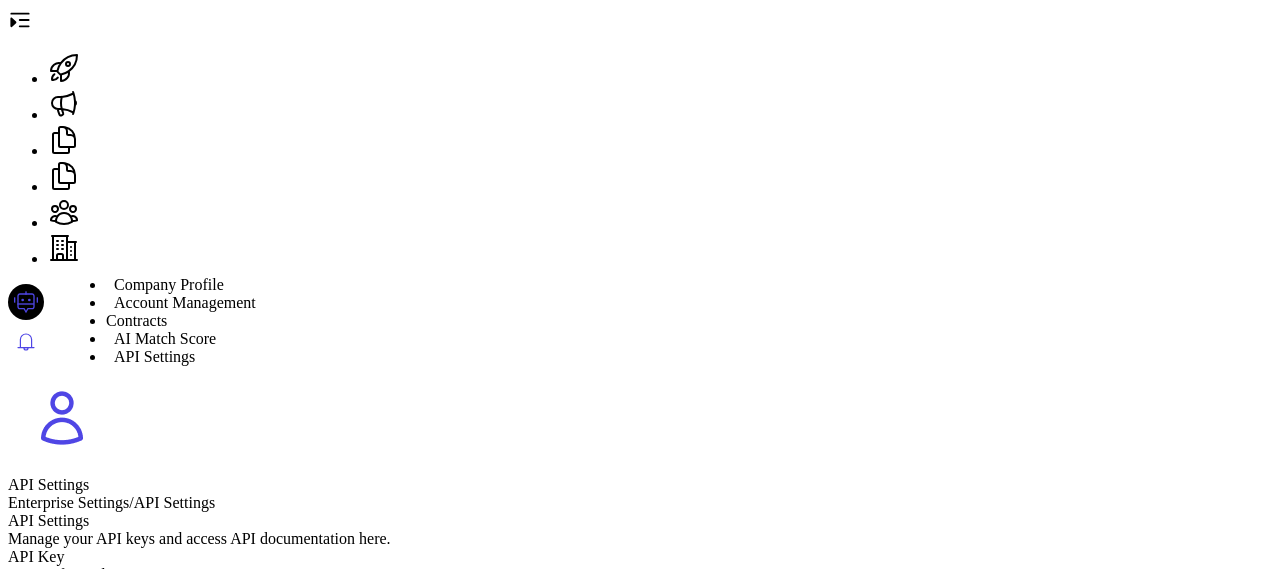 click on "Account Management" at bounding box center (169, 284) 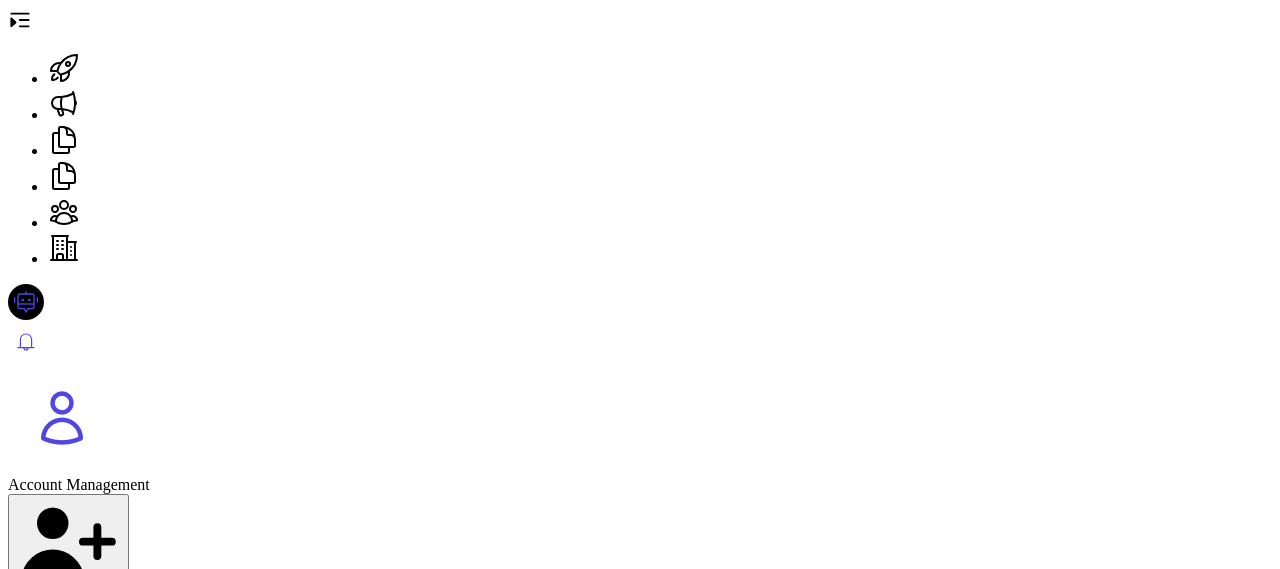 click at bounding box center [64, 68] 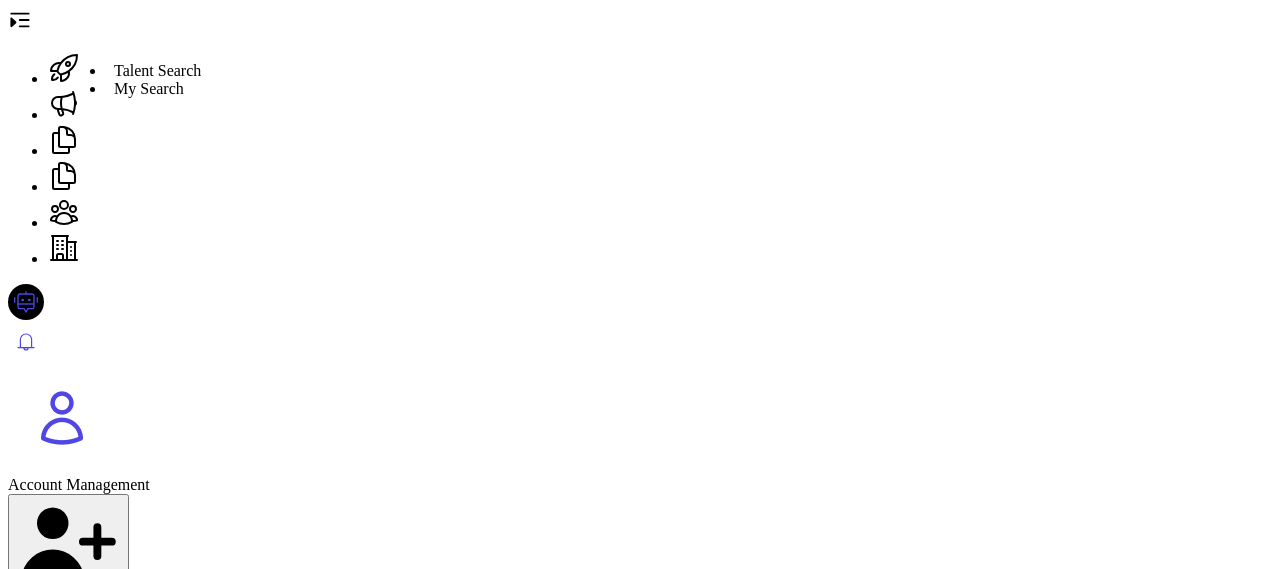 click on "Talent Search" at bounding box center (157, 70) 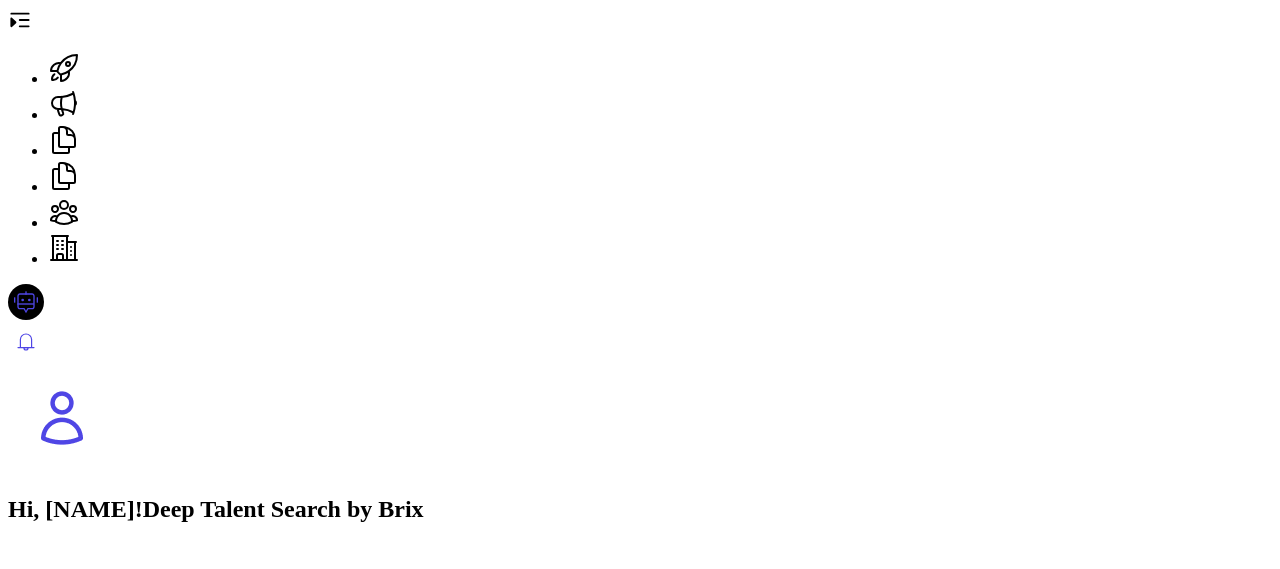 scroll, scrollTop: 274, scrollLeft: 0, axis: vertical 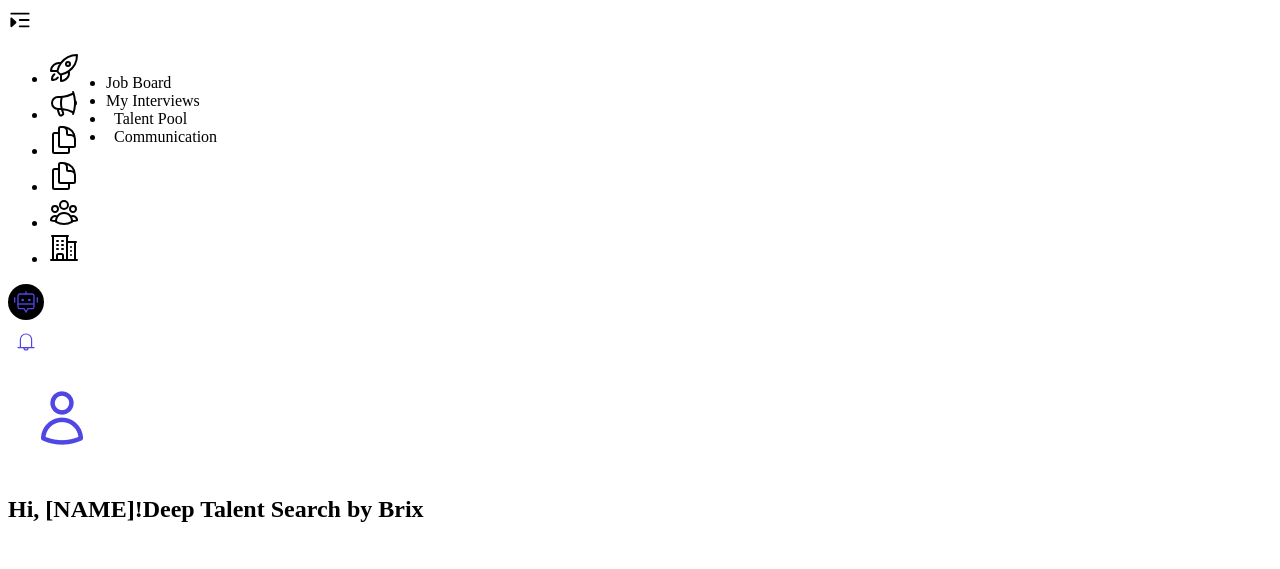 click at bounding box center (64, 104) 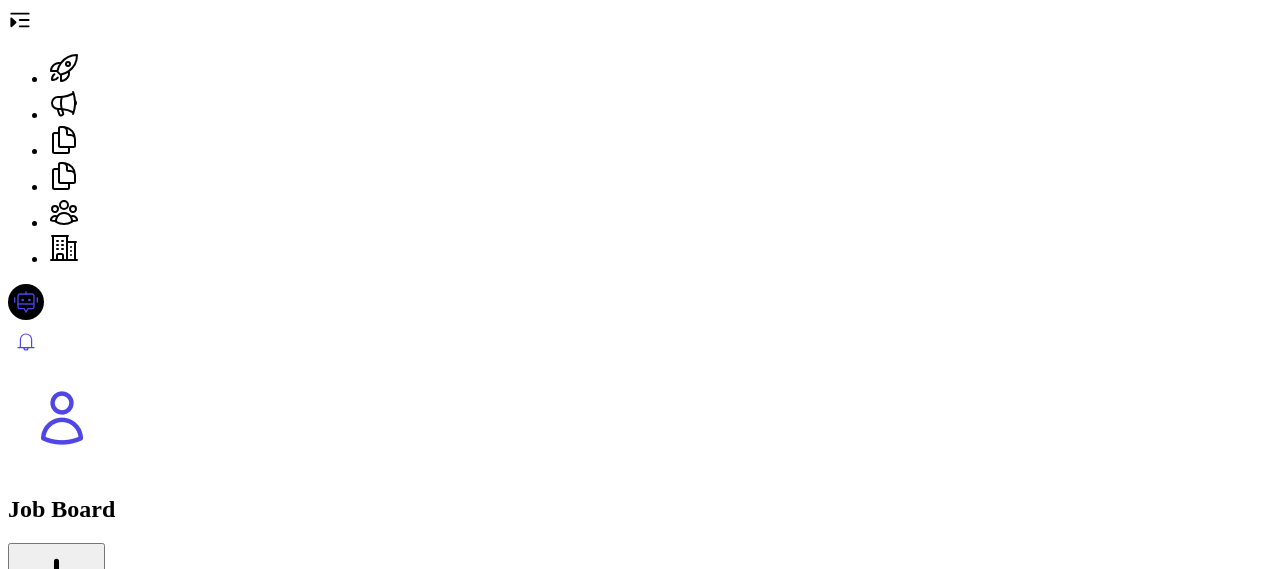 click at bounding box center [640, 2340] 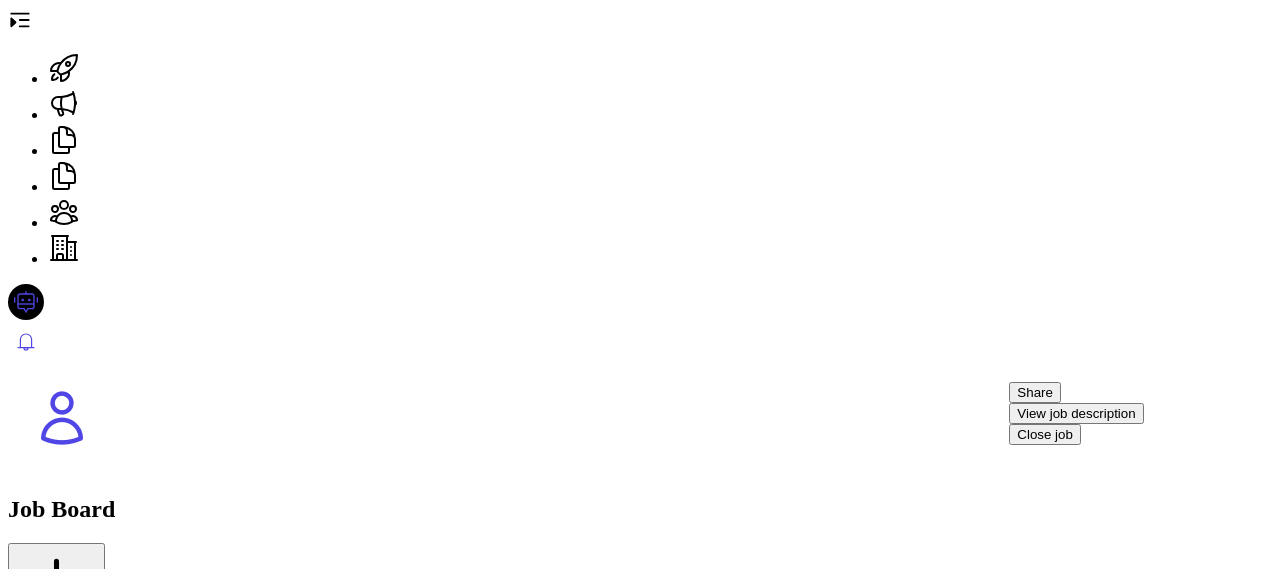 scroll, scrollTop: 0, scrollLeft: 0, axis: both 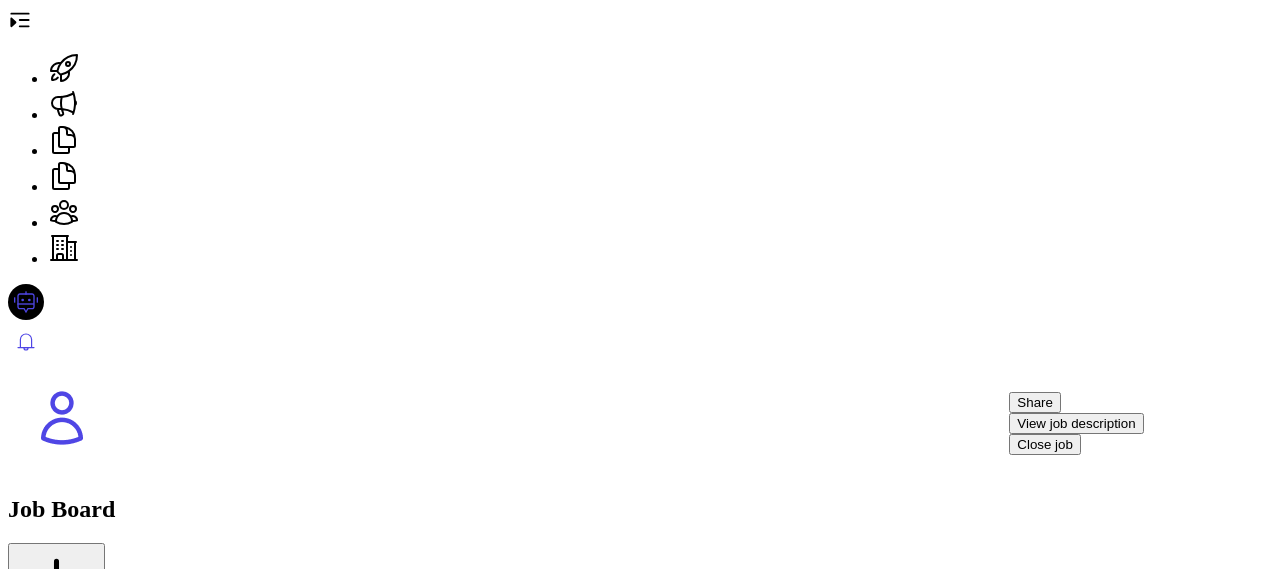 click at bounding box center (62, 418) 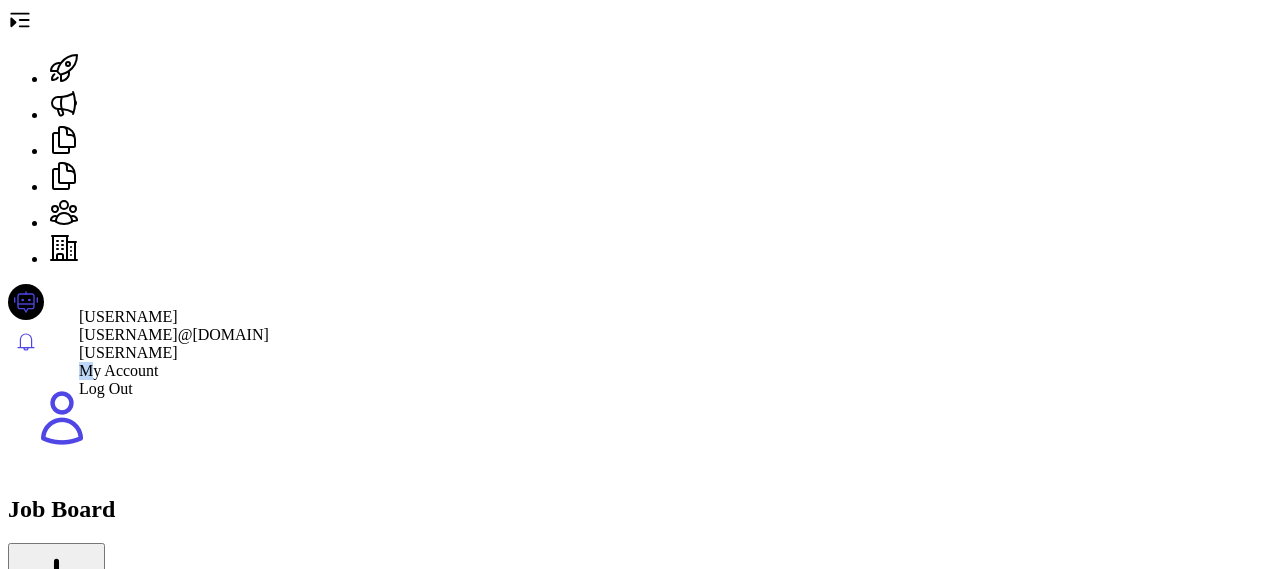 click on "My Account" at bounding box center (174, 371) 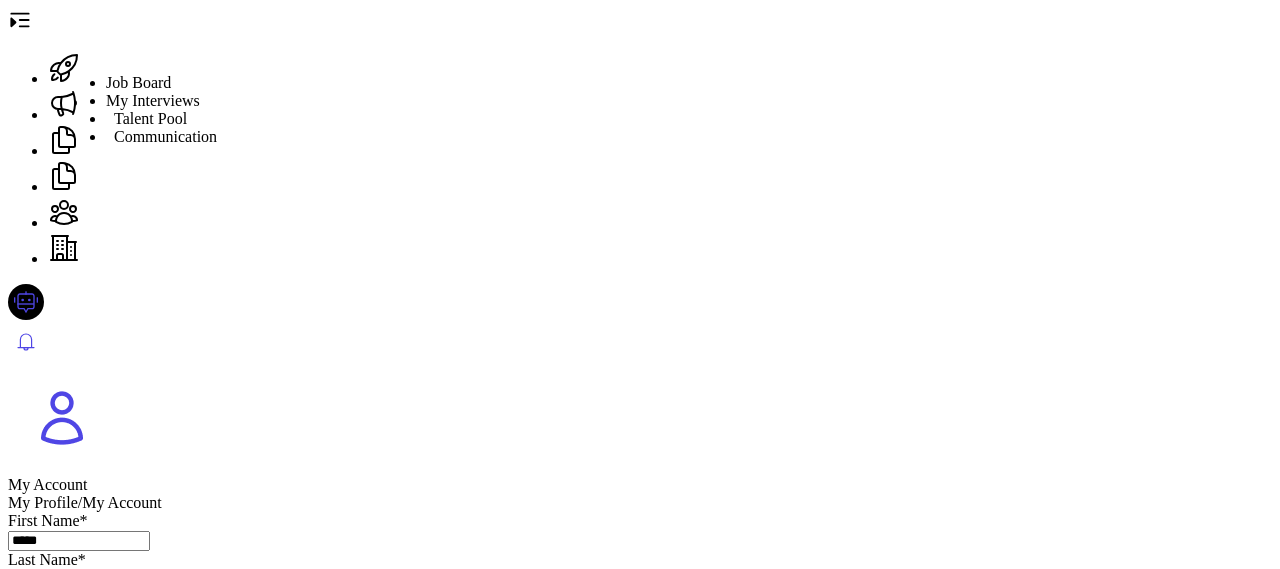 click on "Job Board" at bounding box center (138, 82) 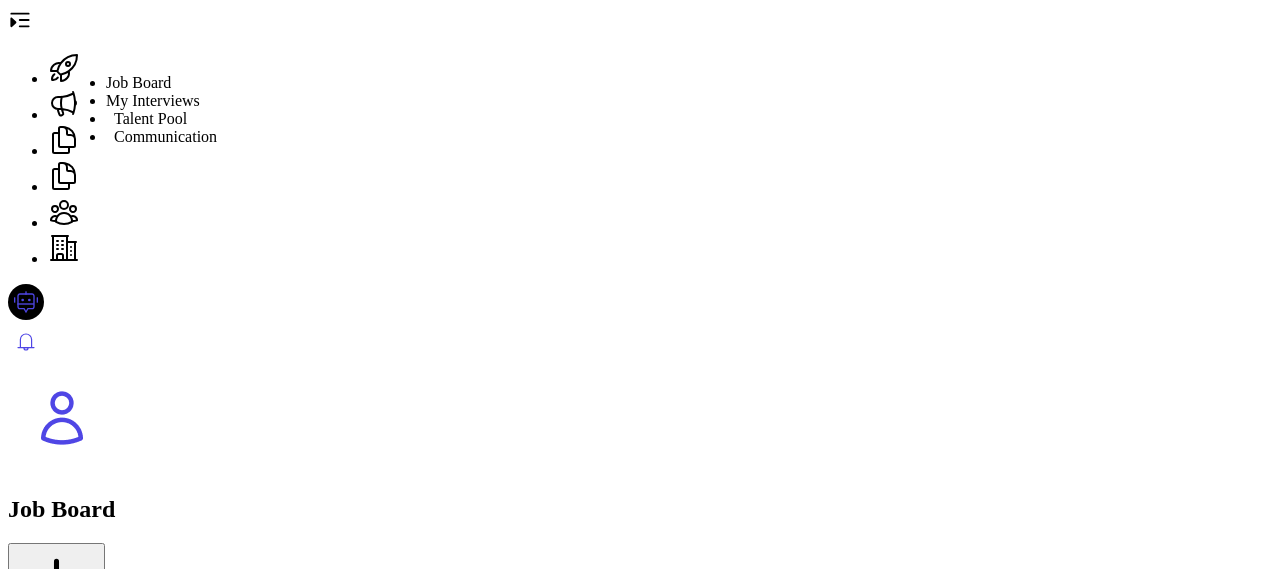 click on "Talent Pool" at bounding box center (150, 118) 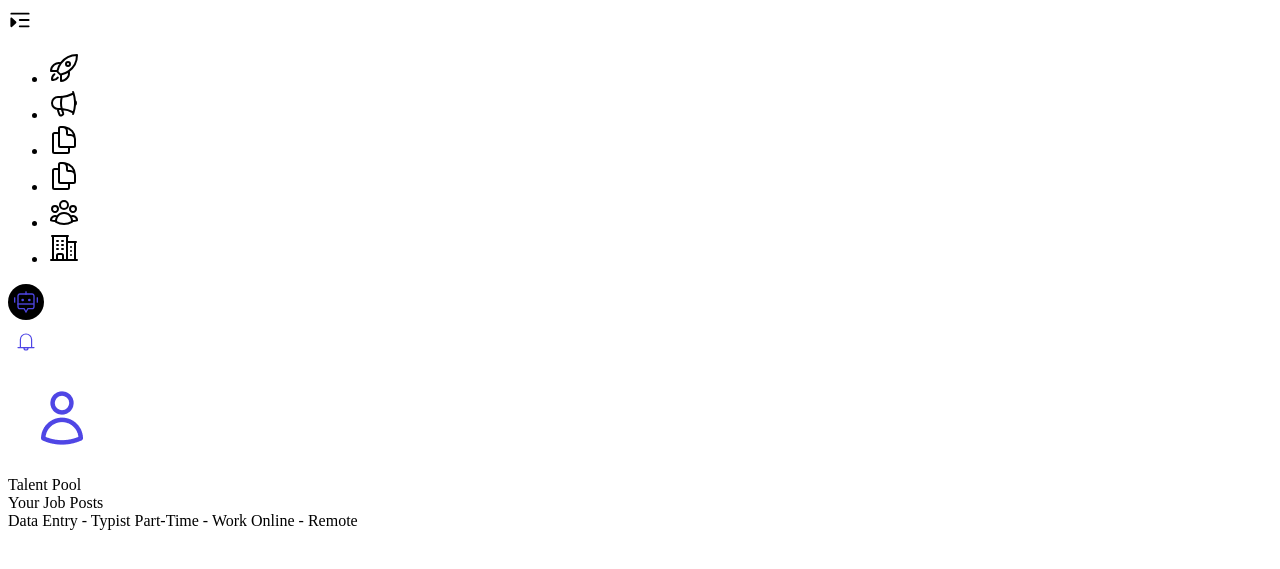 scroll, scrollTop: 615, scrollLeft: 0, axis: vertical 